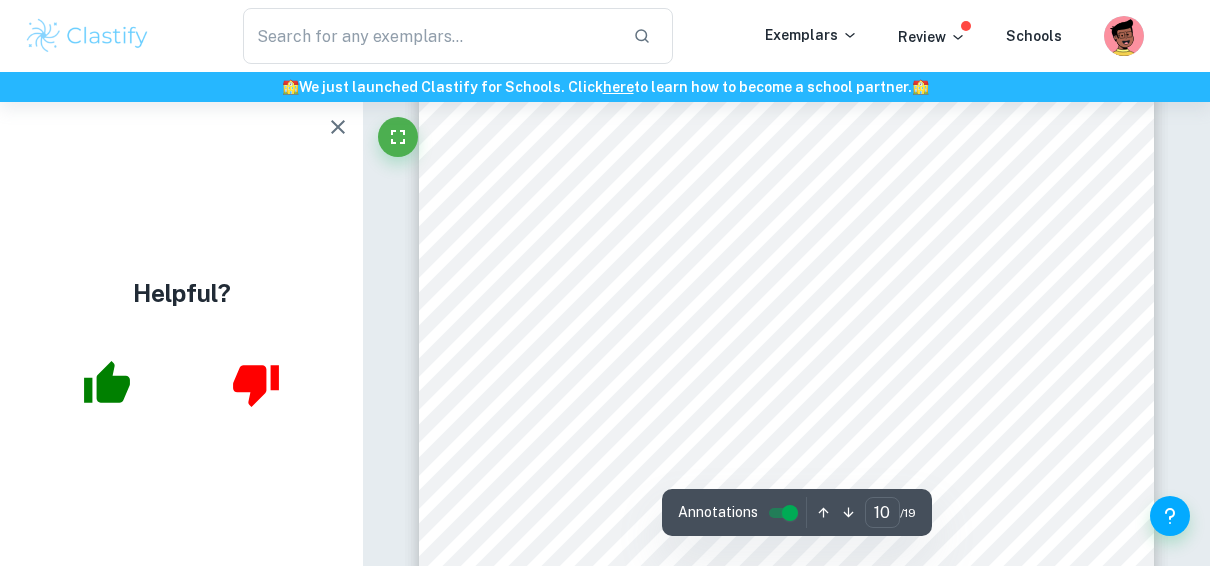 scroll, scrollTop: 9621, scrollLeft: 0, axis: vertical 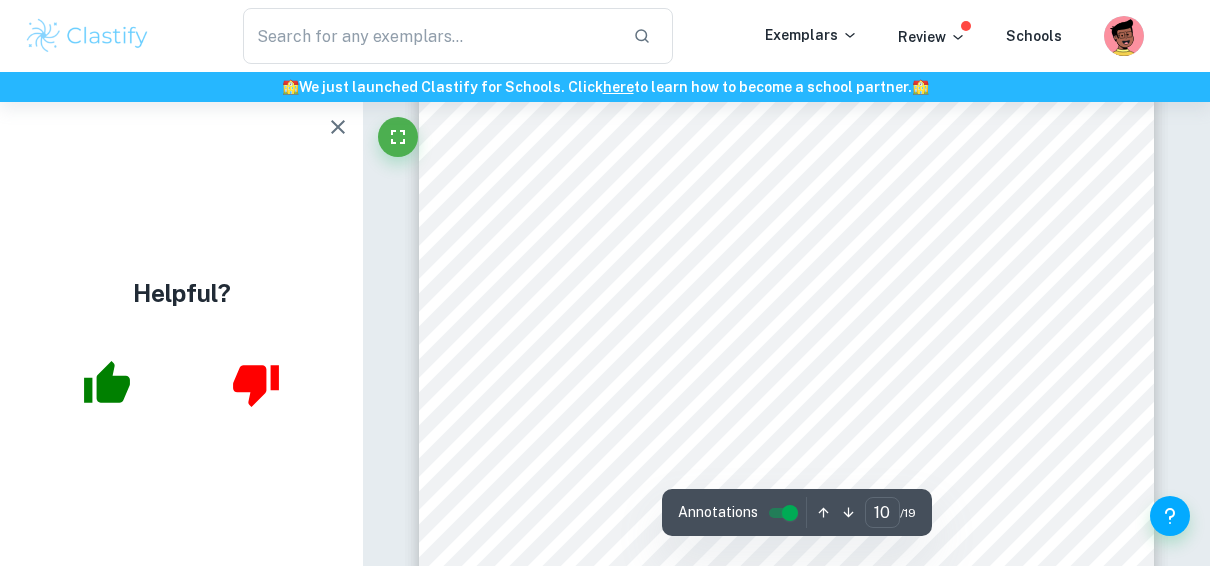 drag, startPoint x: 522, startPoint y: 221, endPoint x: 692, endPoint y: 303, distance: 188.74321 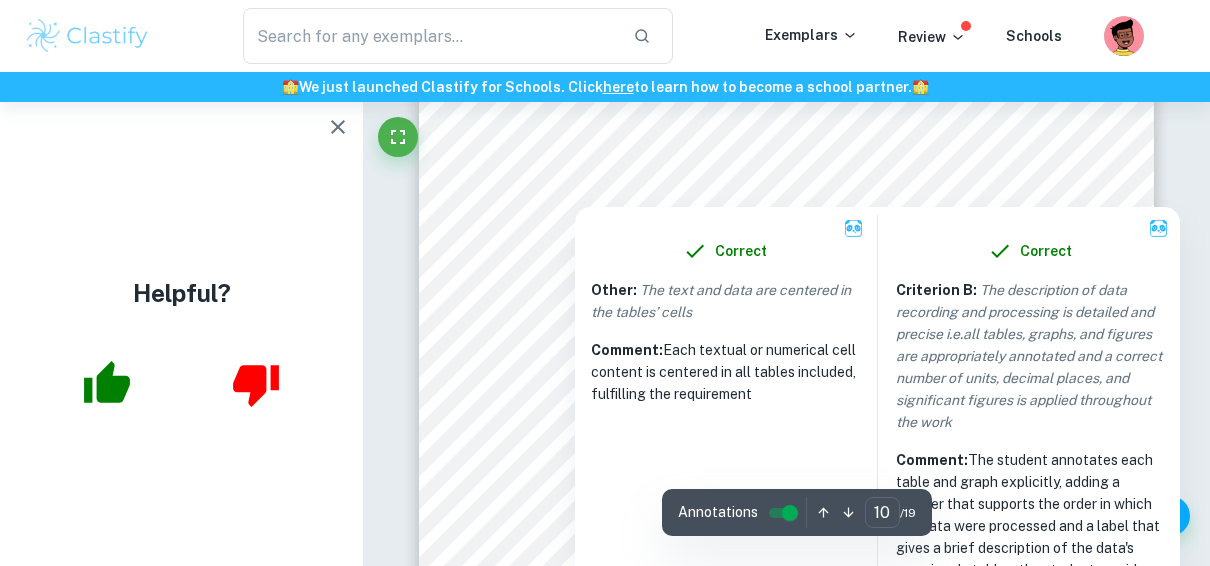 drag, startPoint x: 527, startPoint y: 186, endPoint x: 562, endPoint y: 329, distance: 147.22092 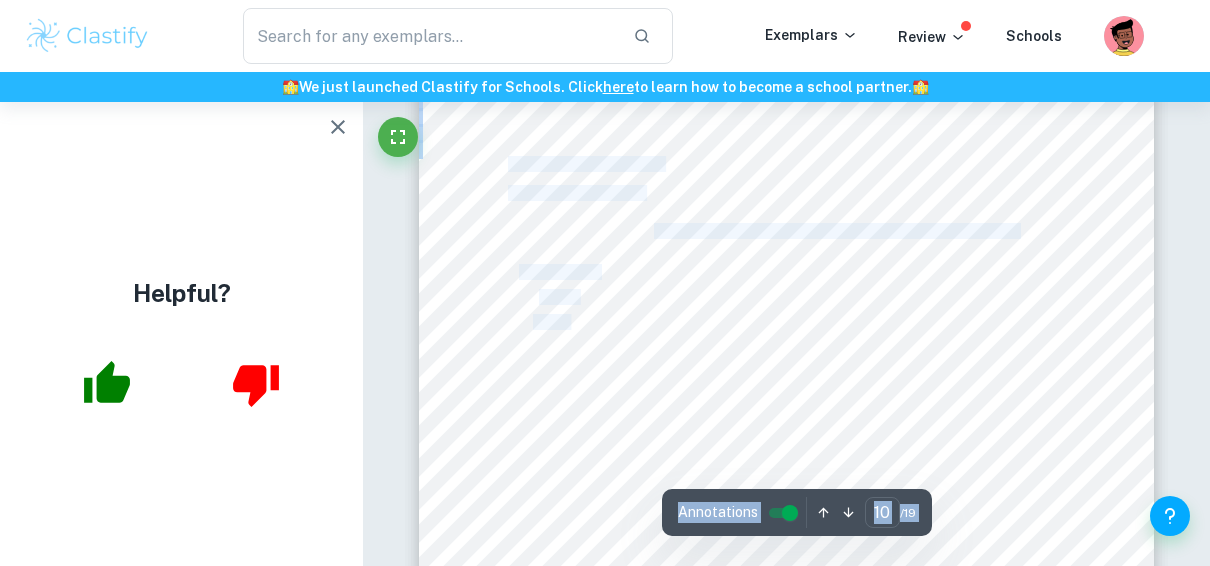 drag, startPoint x: 562, startPoint y: 329, endPoint x: 533, endPoint y: 264, distance: 71.17584 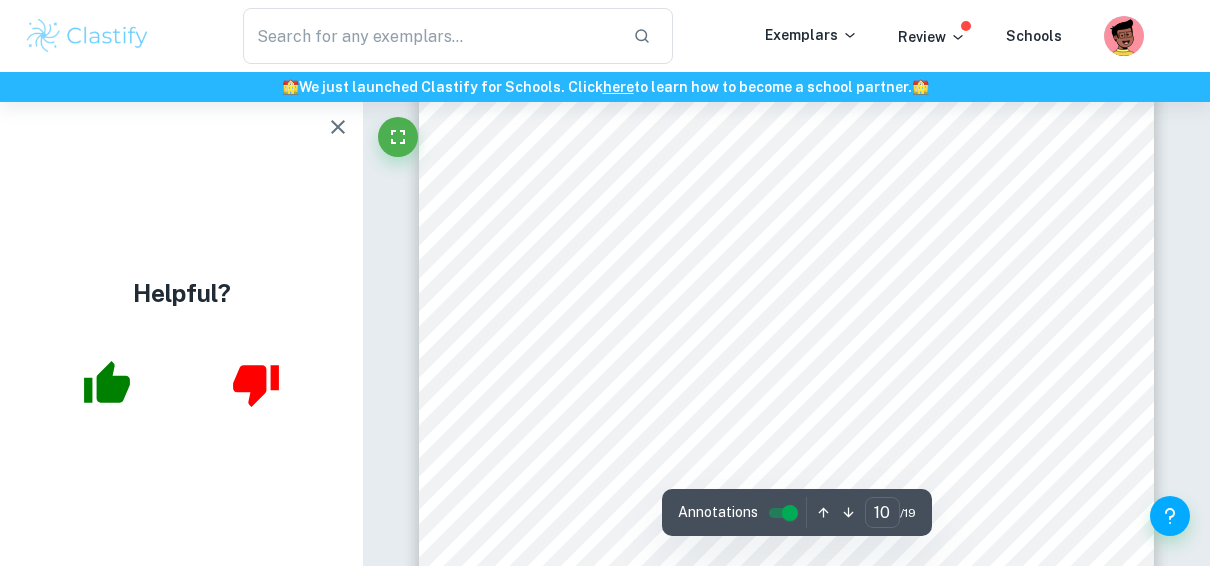click on "4 3.2 Quantitative data Table 3. Raw data Light absorbance transmission of light (Au) ( ±0.1) Concentrati on of [MEDICAL_DATA] (±1%) Trial 1   Trial 2   Trial 3   Trial 4   Trial 5 15   109.8   108.3   110.3   109.4   108.7 30   99.6   100.5   98.3   101.3   100.7 45   92.5   93.1   94.2   92.4   95.9 60   80.4   80.2   81.3   80.2   85.2 75   73.2   79.1   70.2   72.2   75.3 3.3 Data processing The average absorbance transmission of light was calculated to better illustrate the   emerging   trend   across   the   trials   and   to   eliminate   small   discrepancies between   them.   However,   their   impact   was   still   considered   through   the calculation of standard deviation within each of the experimental conditions. Formula 1. Average absorbance transmission of light per condition ýÿýýýýý =  ýýÿýýýýýýý ýýý ÿýýýý 1 + . . . + ýýÿýýýýýýý ýýý ÿýýýý 5 5 ýÿýýýýý ýýý 15% ýýýýýÿýýý =  109.8 + 108.3 + 110.3 + 109.4 + 108.7 5   = 109.3" at bounding box center [786, 582] 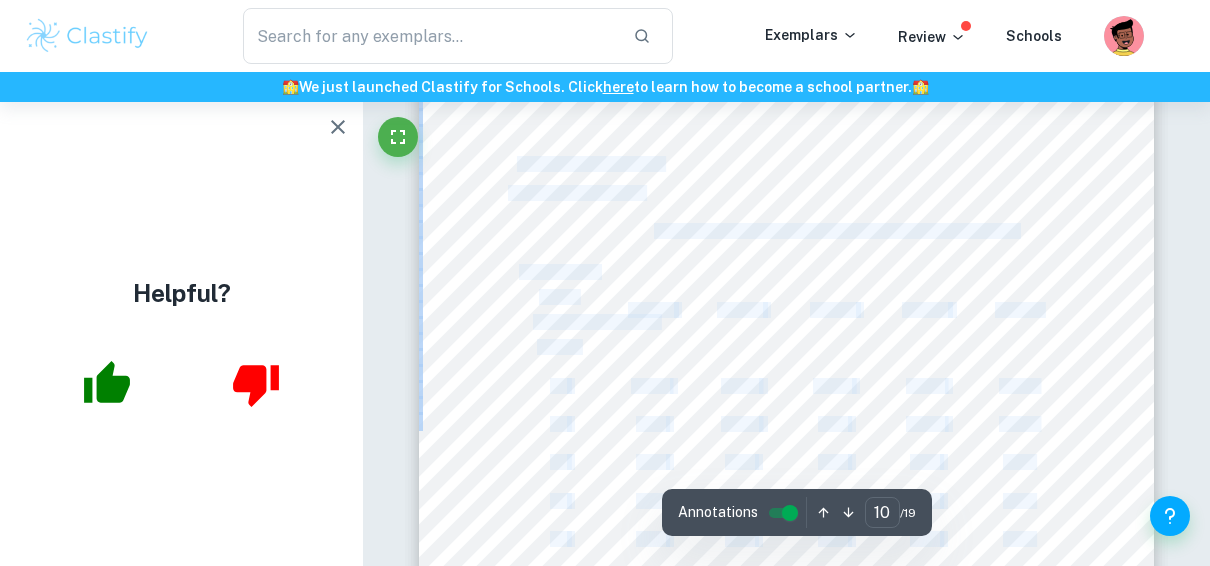 drag, startPoint x: 547, startPoint y: 224, endPoint x: 514, endPoint y: 155, distance: 76.48529 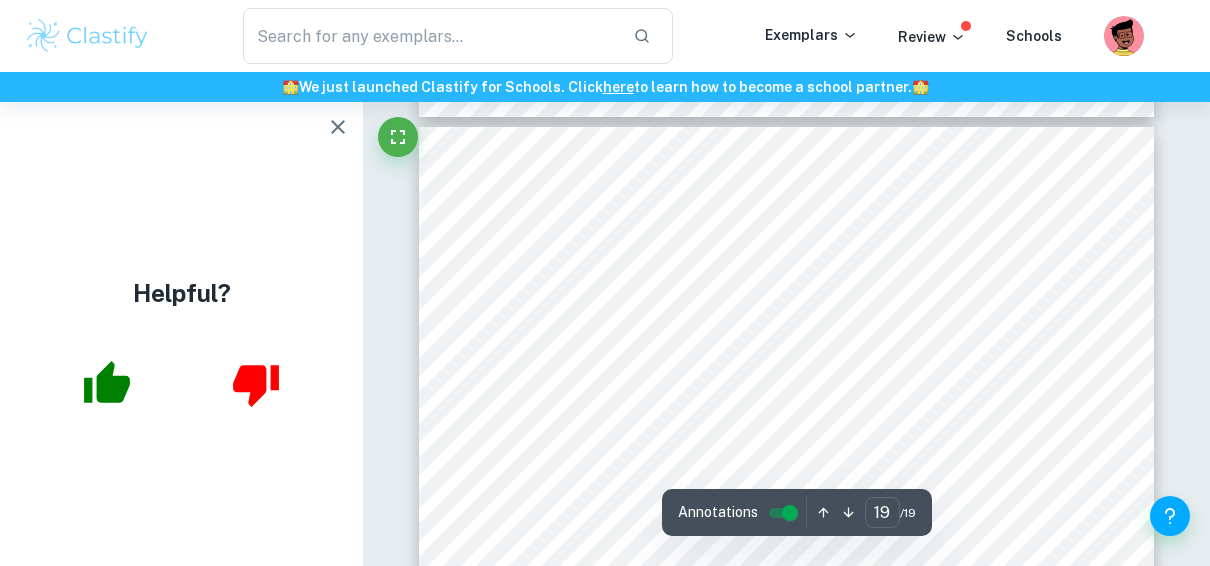 scroll, scrollTop: 19007, scrollLeft: 0, axis: vertical 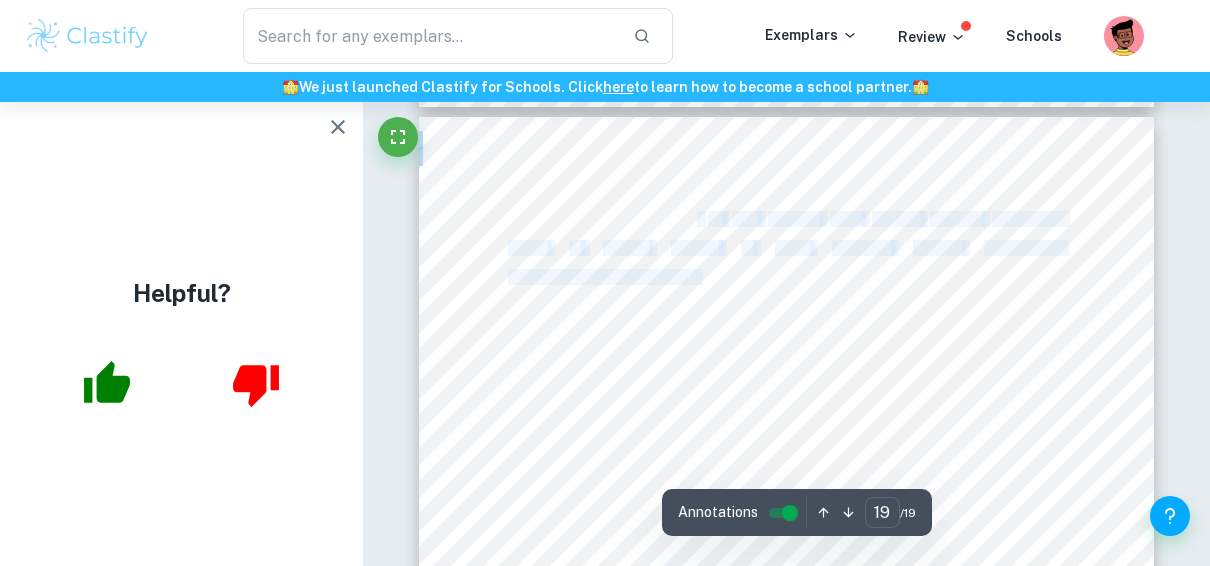 drag, startPoint x: 895, startPoint y: 283, endPoint x: 695, endPoint y: 222, distance: 209.09567 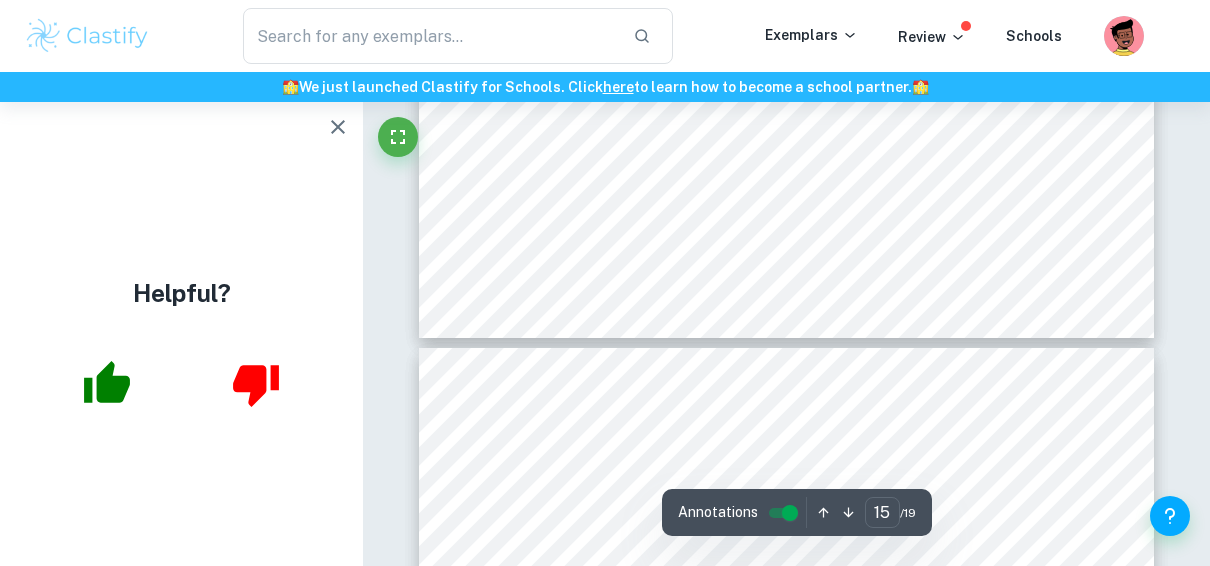 scroll, scrollTop: 14549, scrollLeft: 0, axis: vertical 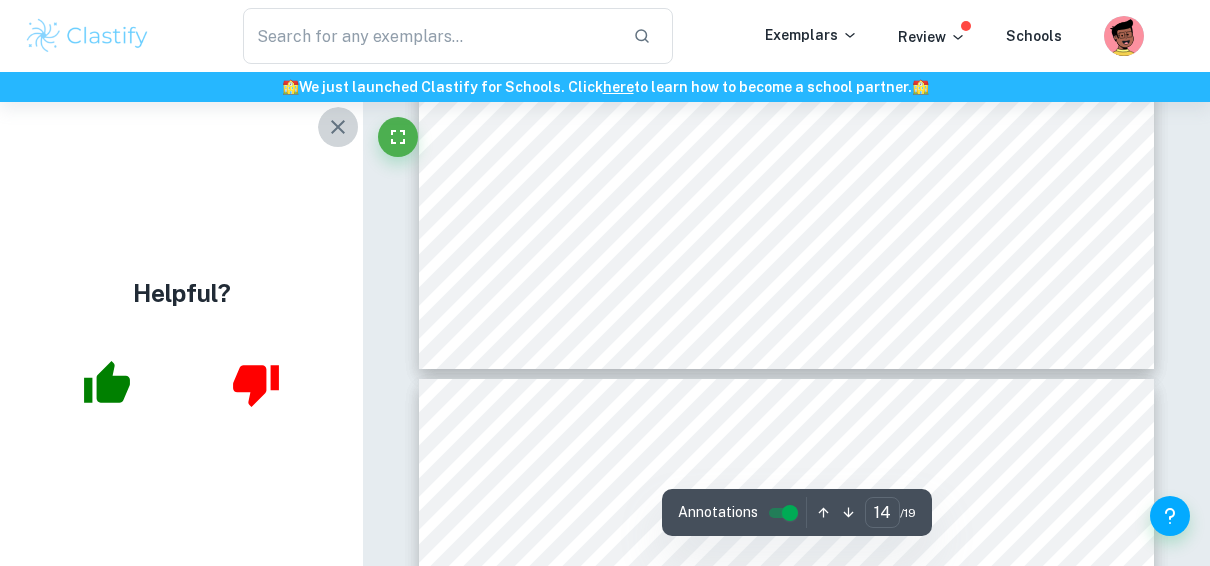 click at bounding box center (338, 127) 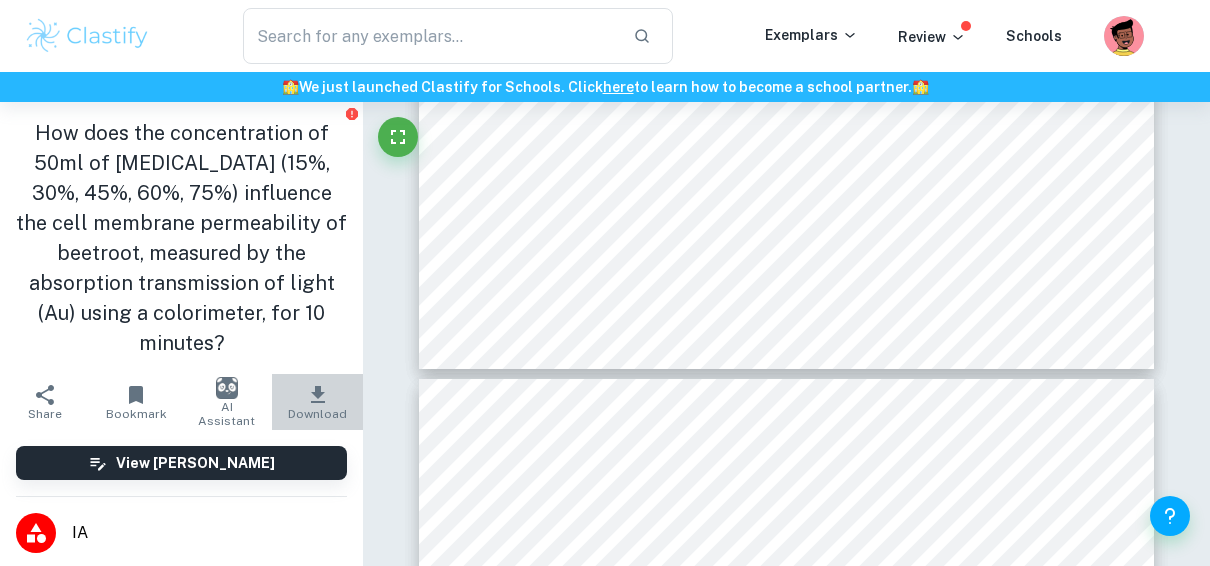 click 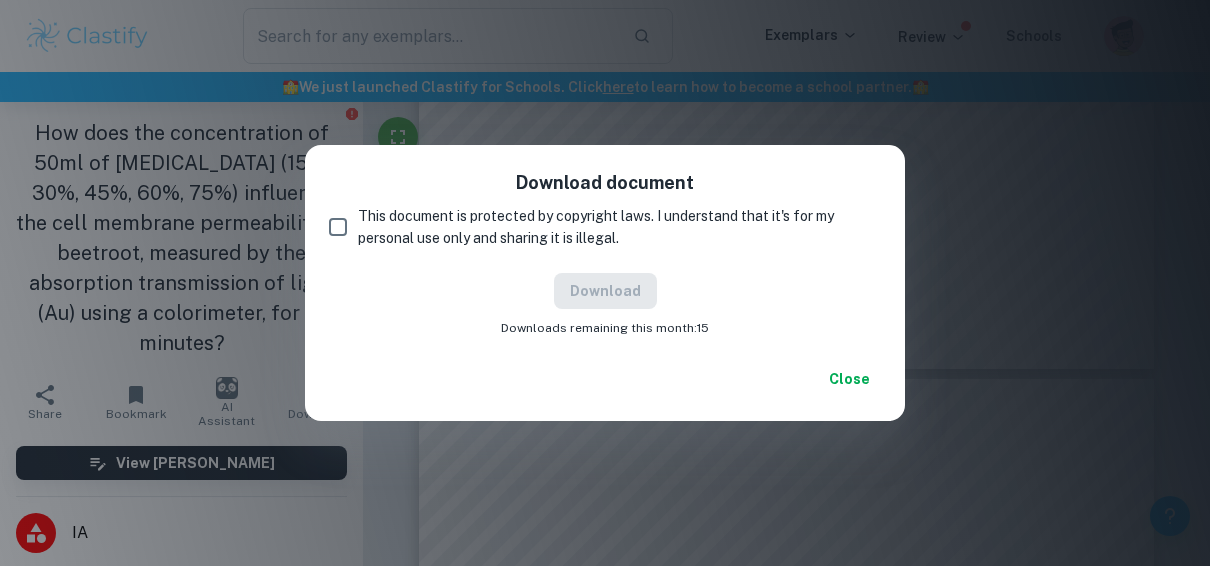 click on "This document is protected by copyright laws. I understand that it's for my personal use only and sharing it is illegal." at bounding box center [611, 227] 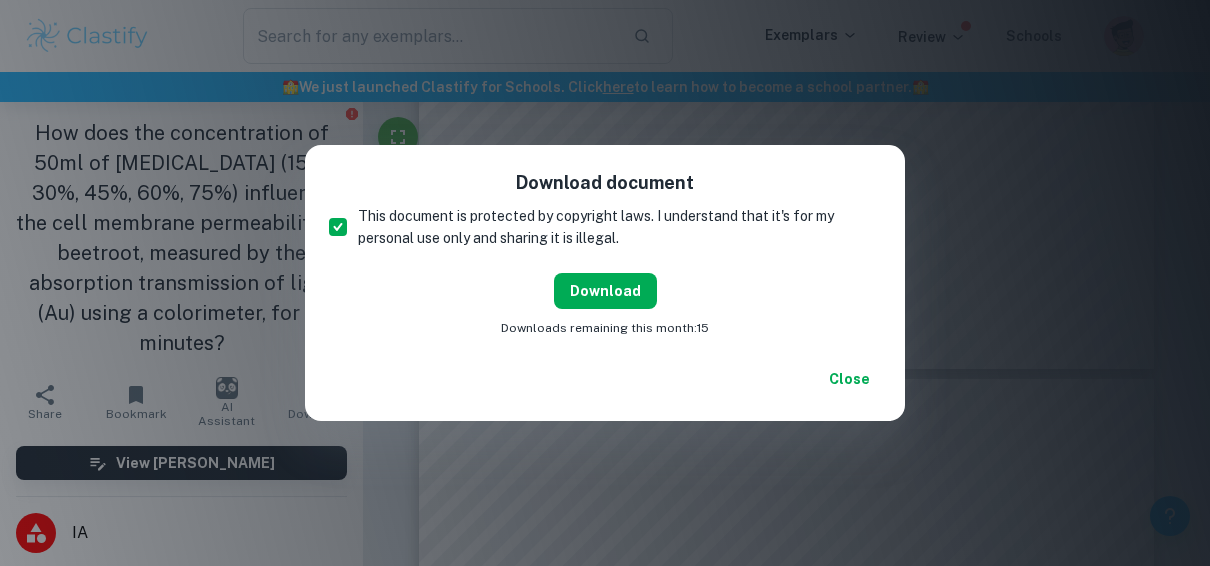 click on "Download" at bounding box center (605, 291) 